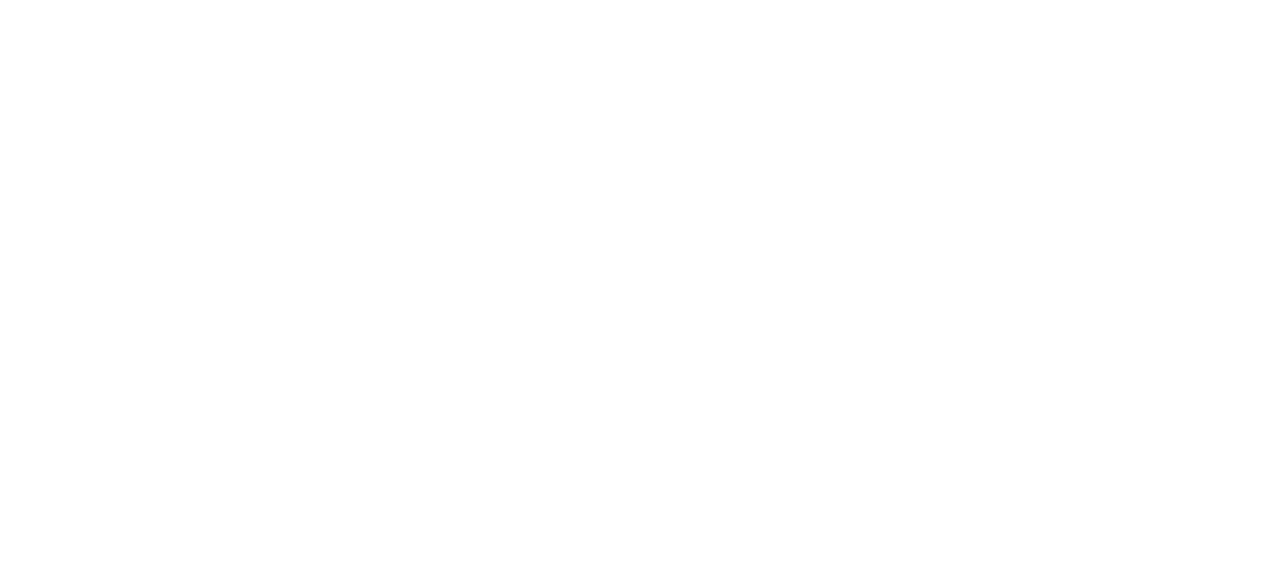 scroll, scrollTop: 0, scrollLeft: 0, axis: both 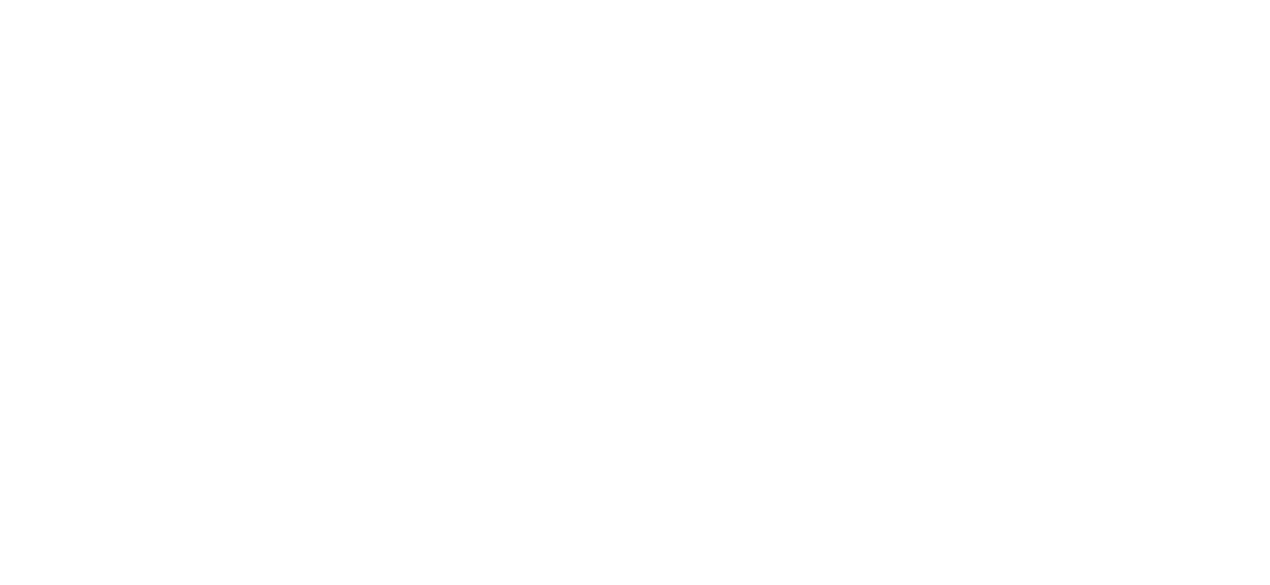 select on "*" 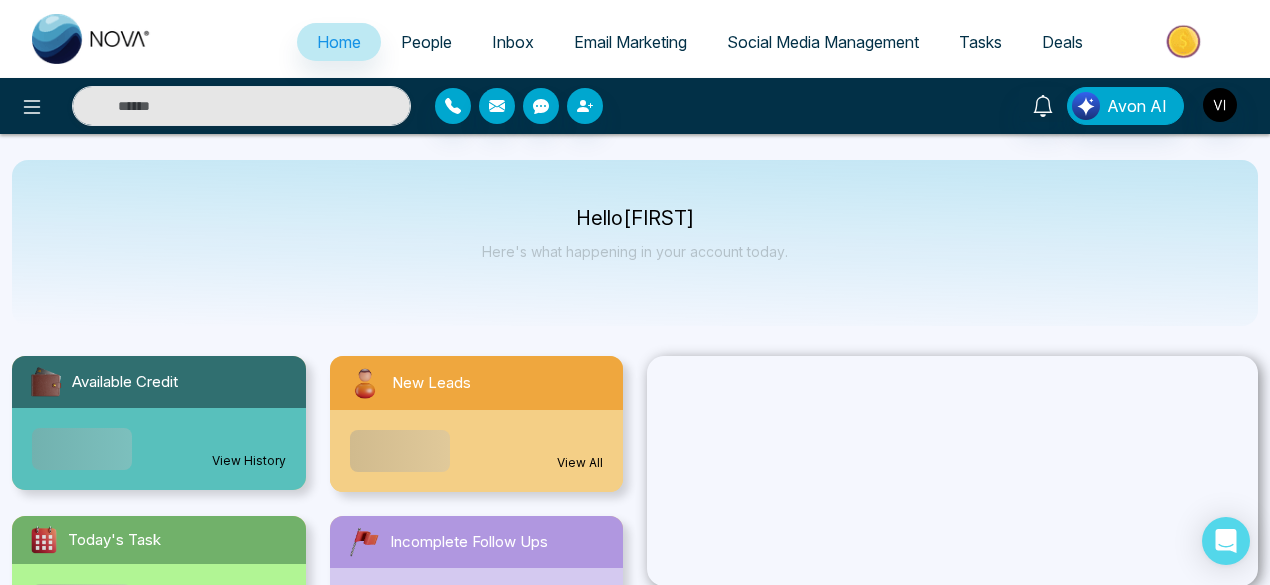 click on "Email Marketing" at bounding box center [630, 42] 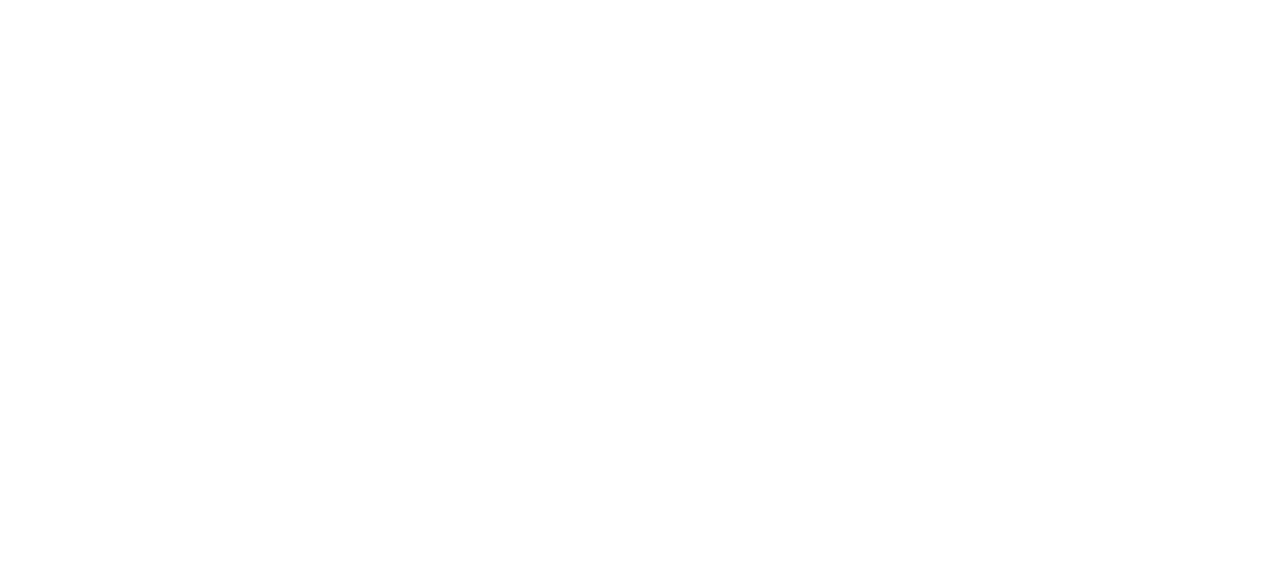 scroll, scrollTop: 0, scrollLeft: 0, axis: both 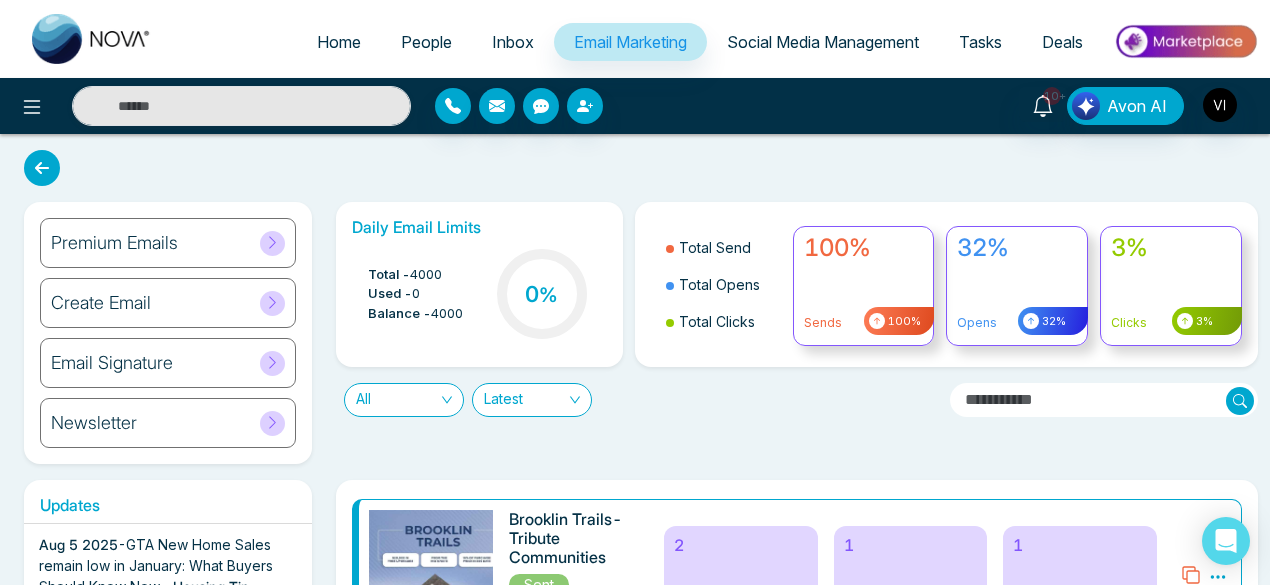 click 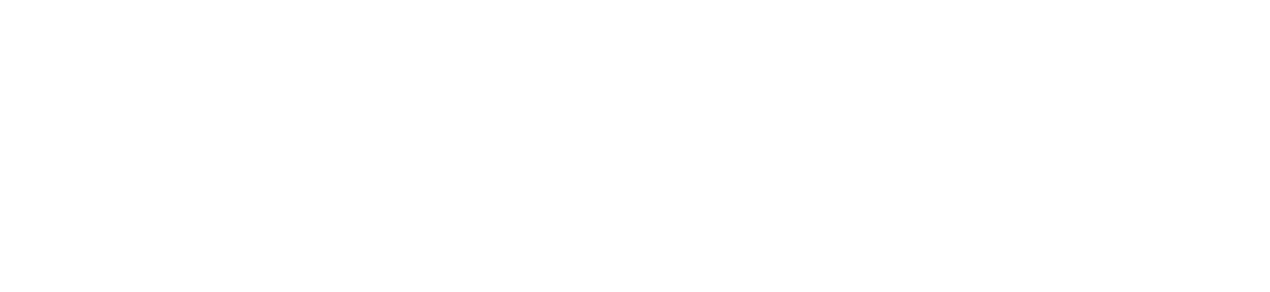 scroll, scrollTop: 0, scrollLeft: 0, axis: both 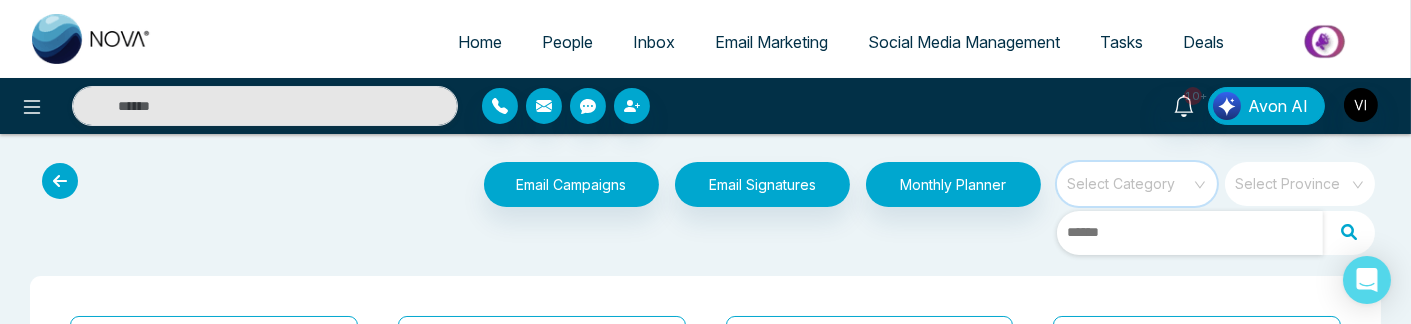 click at bounding box center (1190, 233) 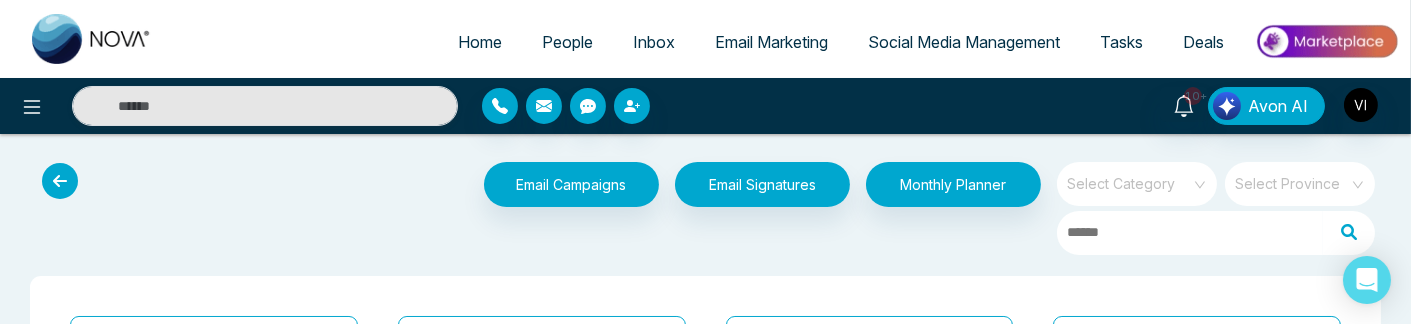click on "Email Campaigns  Start from scratch?  View my campaigns Email Signatures Monthly Planner Select Category Select Province Blank Start from scratch GTA New Home Sales remain low in January: What Buyers Should Know Now Last updated:  Aug 5, 2025 Brooklin Trails- Tribute Communities Last updated:  Aug 1, 2025 Bank of Canada Holds Rate at 2.75% Last updated:  Jul 30, 2025 Discover 6 Scenic Lakes Near Edmonton Perfect for Weekend Escapes Last updated:  Jul 30, 2025 Is Your Home Stuck in the Mid-2010s? Here’s What to Update Before You Sell Last updated:  Jul 29, 2025 GTA Newsletter: July-2025 Last updated:  Jul 29, 2025 Rental Market Report Q3 Last updated:  Jul 22, 2025 Market Report - November 2024 Last updated:  Jul 22, 2025 Market Report - December 2024 Last updated:  Jul 22, 2025 Market Report Ontario - February 2025 Last updated:  Jul 22, 2025 Market Report Ontario - January 2025 Last updated:  Jul 22, 2025 Newsletter Last updated:  Jul 22, 2025 Ontario Market Report - April 2025 Last updated:  Jul 22, 2025" at bounding box center (705, 6607) 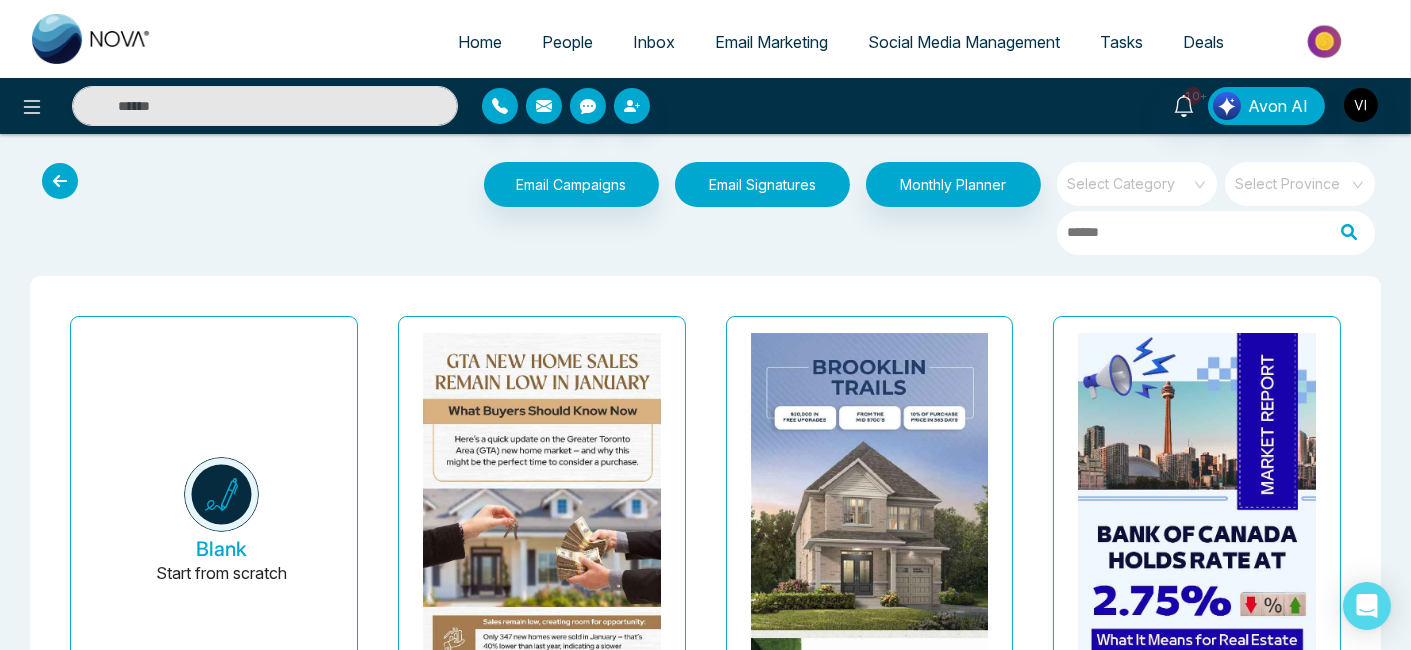 type 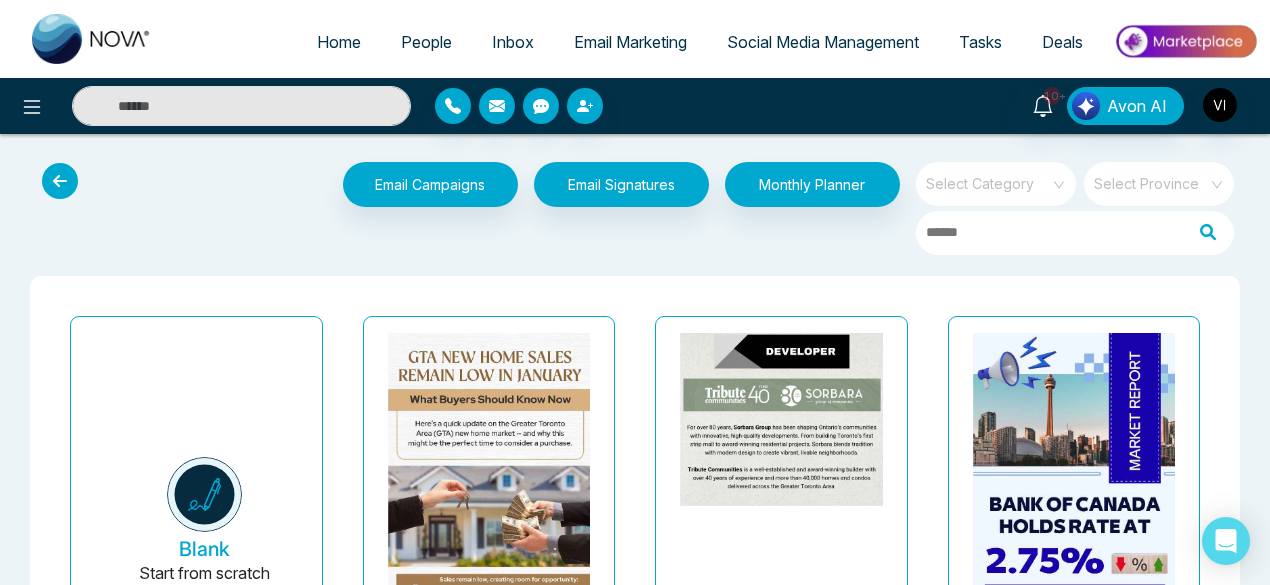 drag, startPoint x: 646, startPoint y: 191, endPoint x: 711, endPoint y: 434, distance: 251.54324 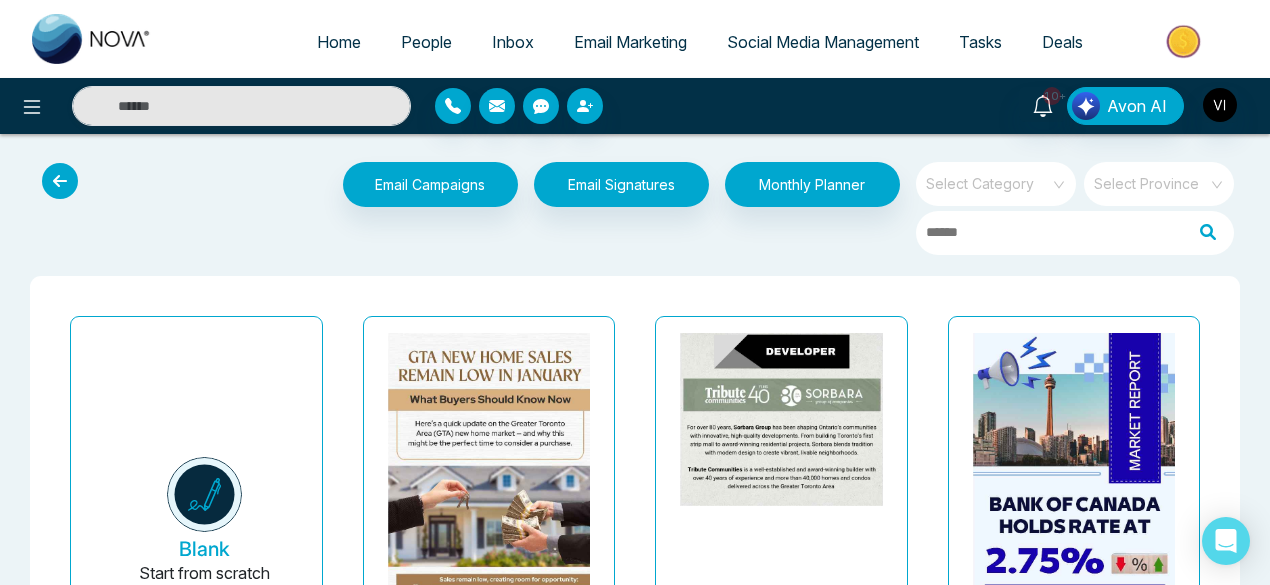 click at bounding box center (781, -349) 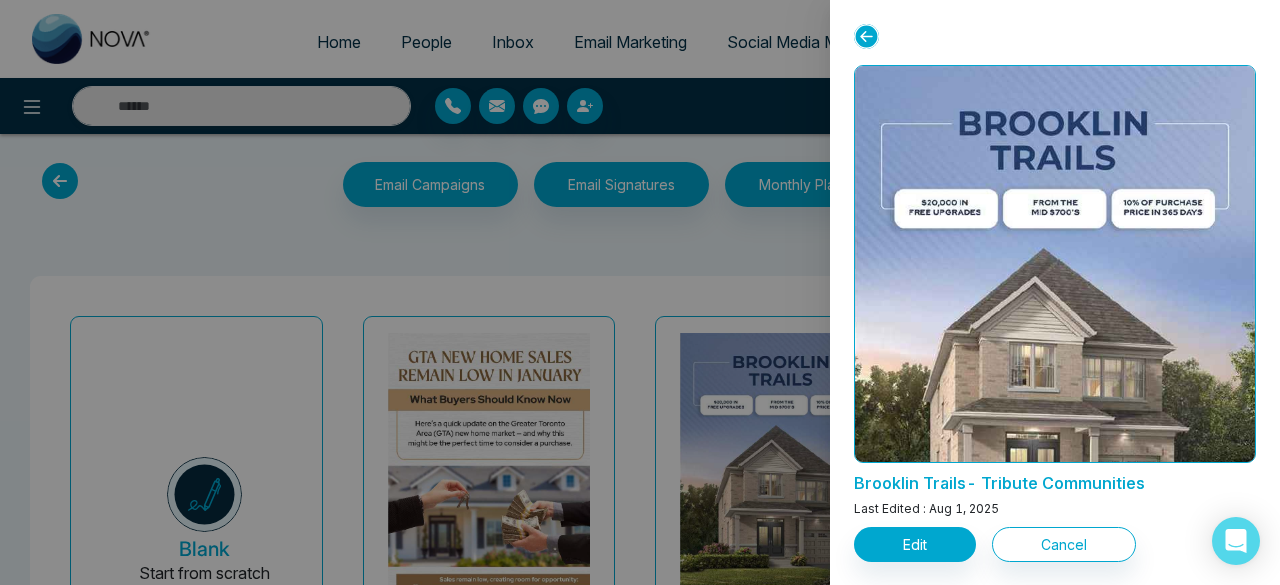 click at bounding box center (640, 292) 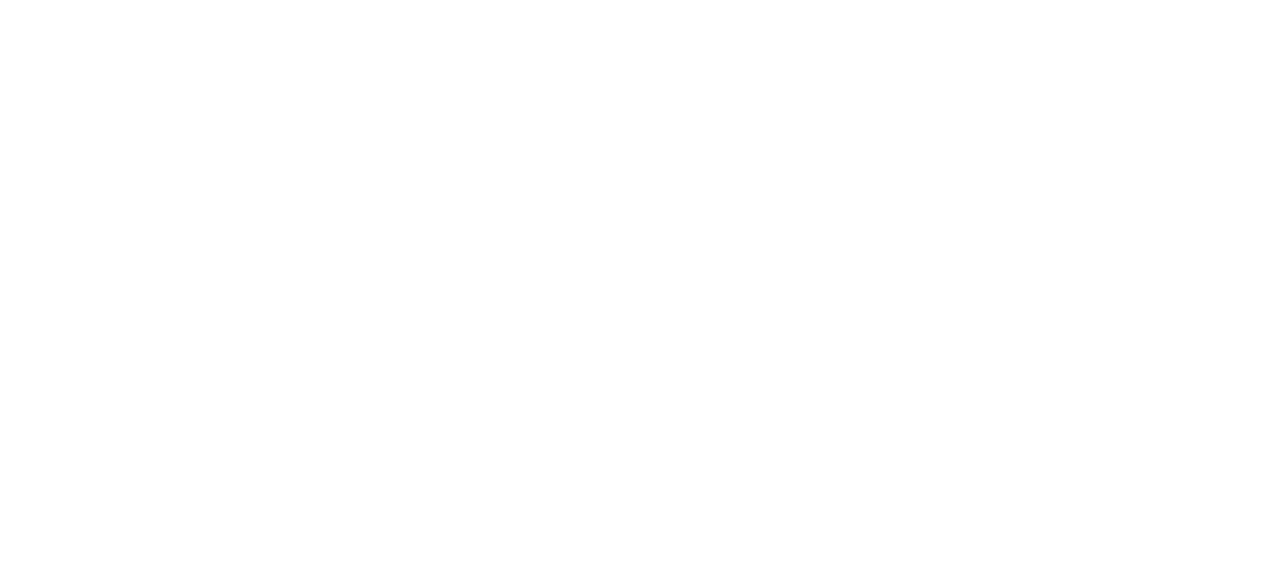 scroll, scrollTop: 0, scrollLeft: 0, axis: both 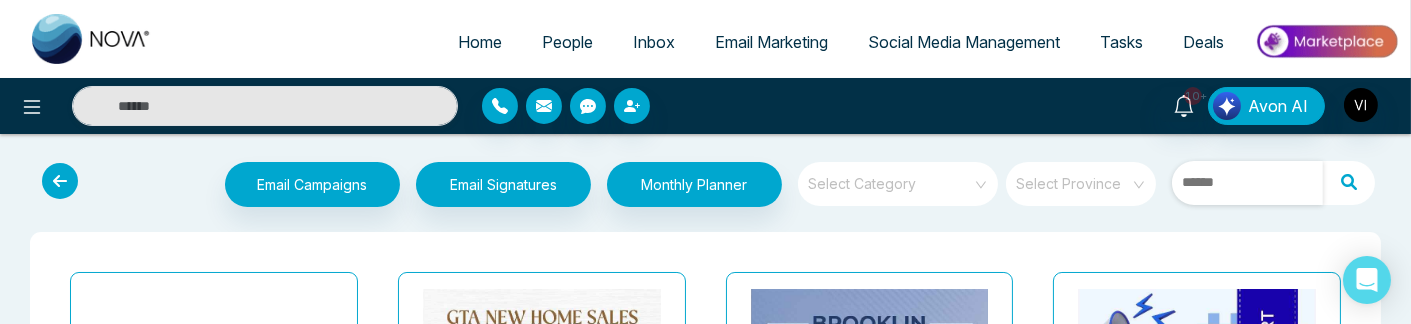 click at bounding box center (1247, 183) 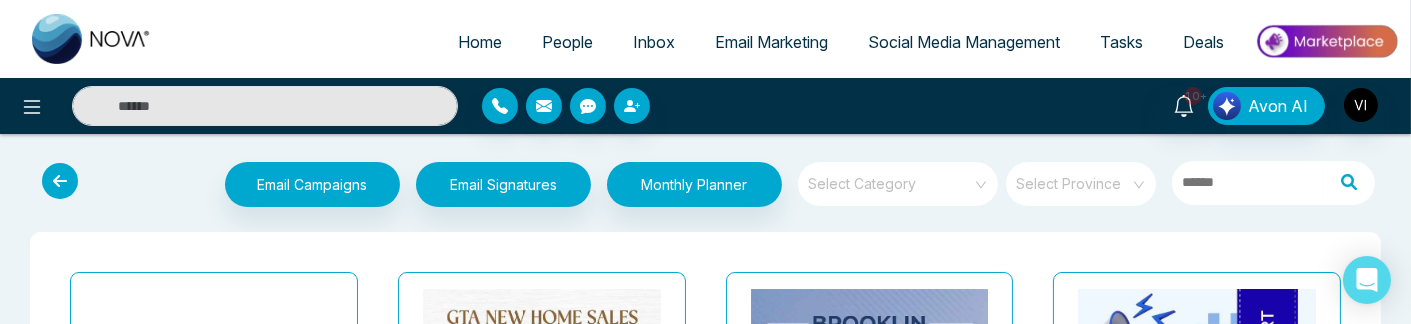 click on "Email Campaigns  Start from scratch?  View my campaigns Email Signatures Monthly Planner Select Category Select Province" at bounding box center (705, 187) 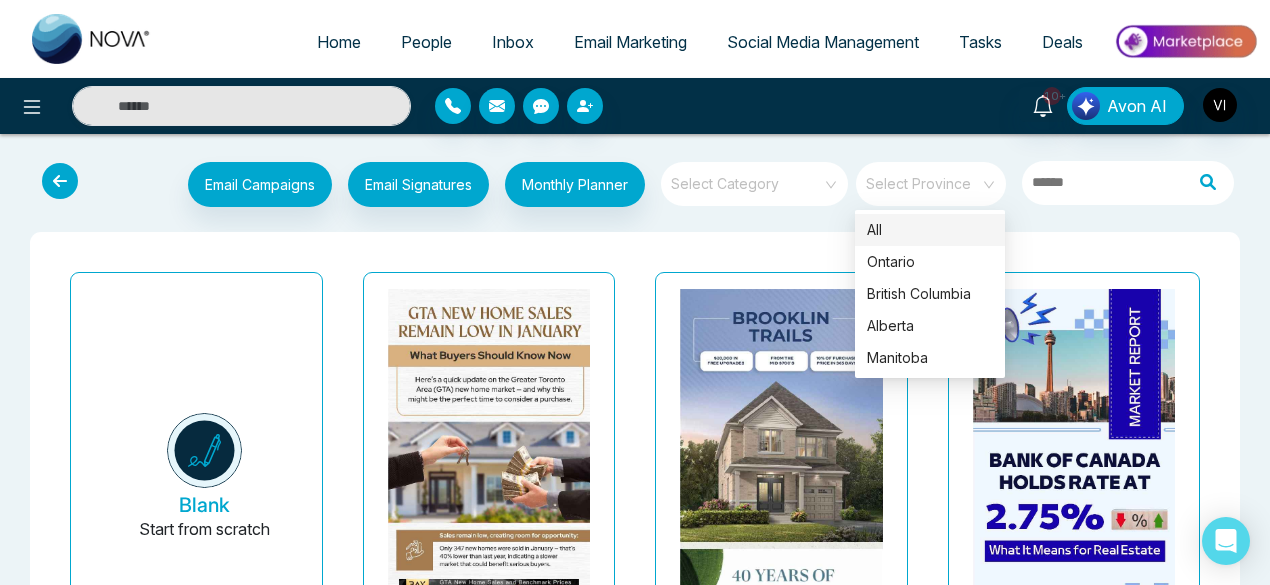 click at bounding box center [924, 184] 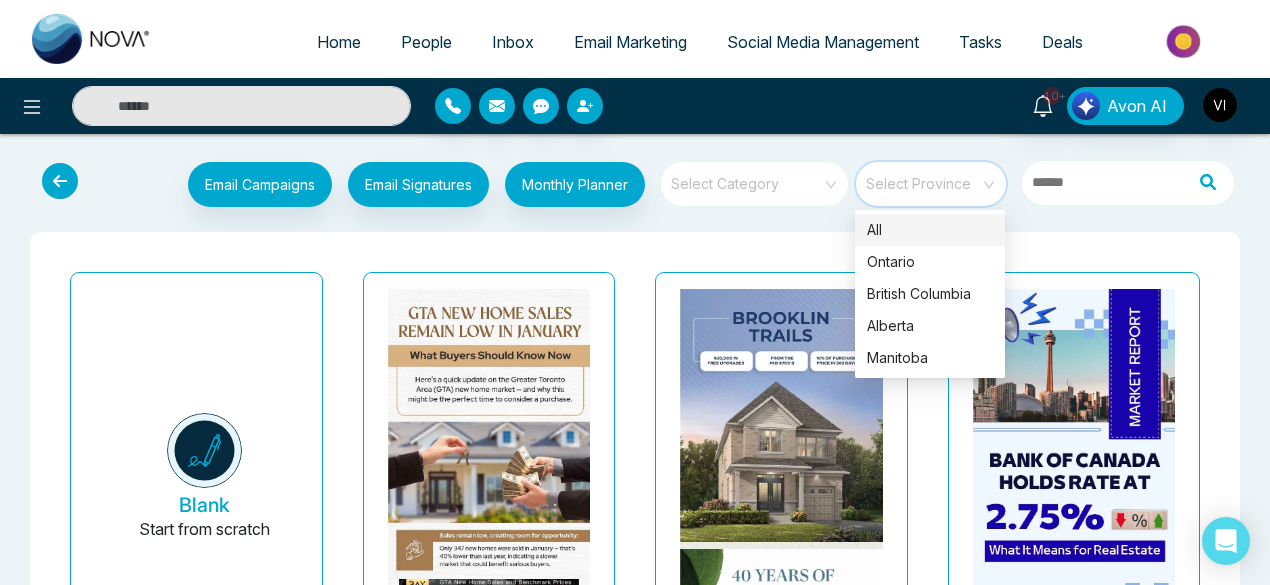 click at bounding box center (747, 184) 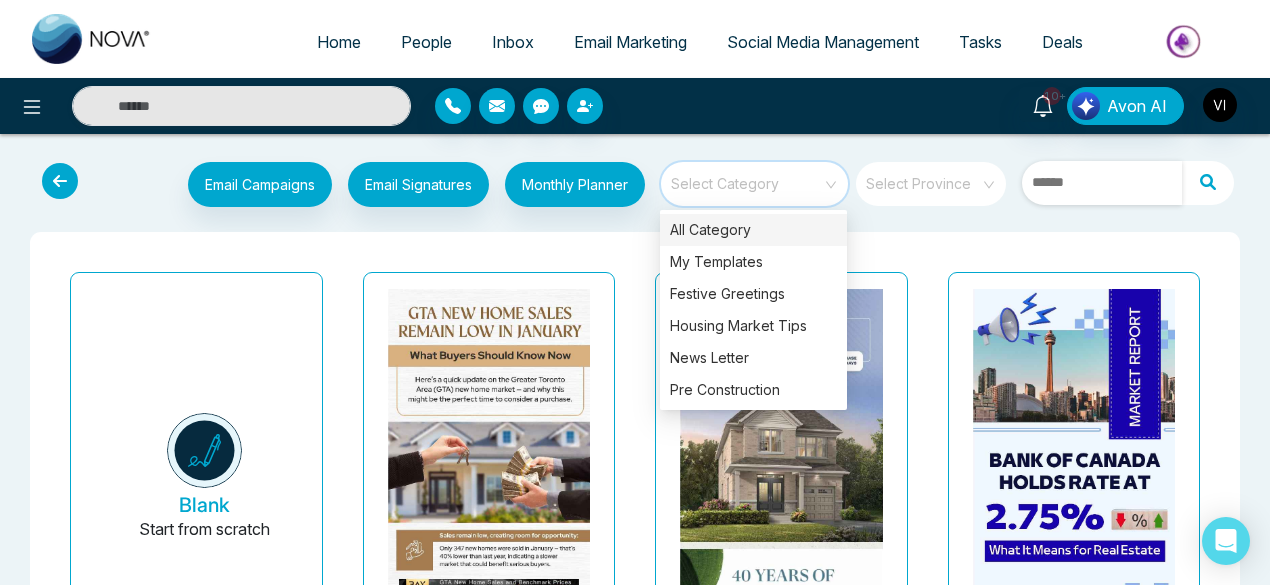 click at bounding box center (1102, 183) 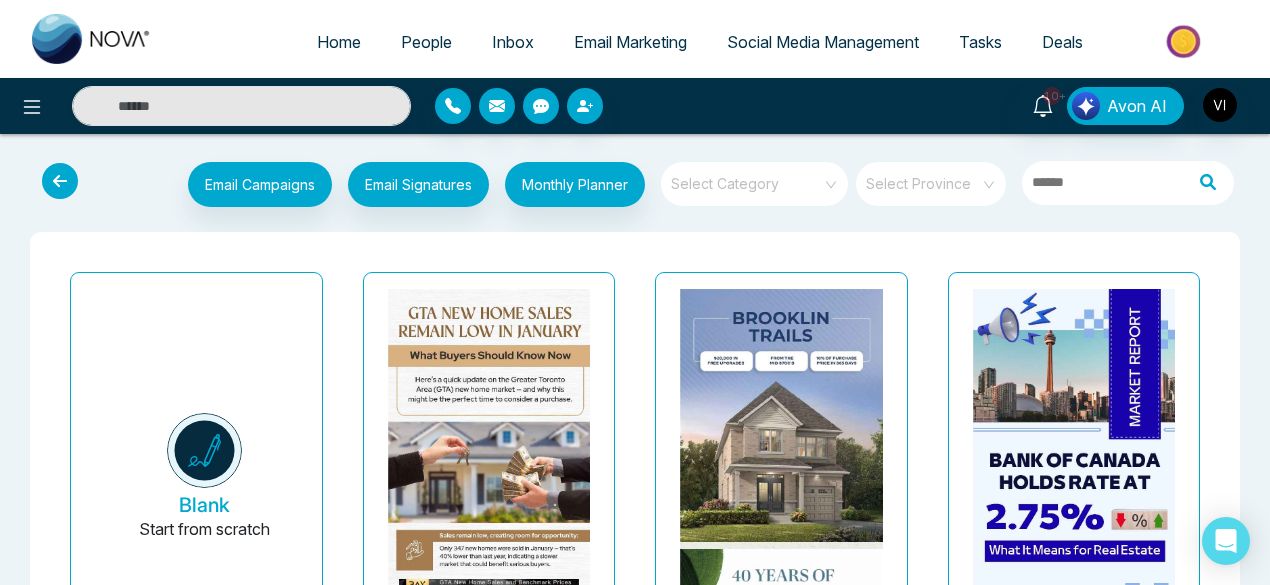 click on "Email Campaigns  Start from scratch?  View my campaigns Email Signatures Monthly Planner Select Category Select Province" at bounding box center [635, 187] 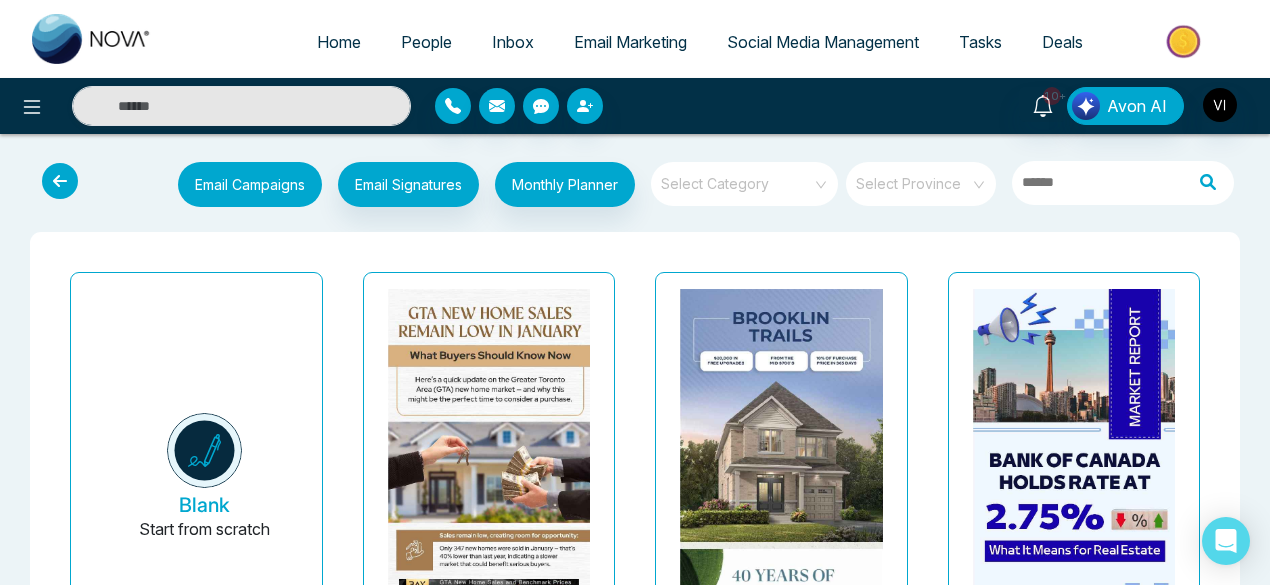 type 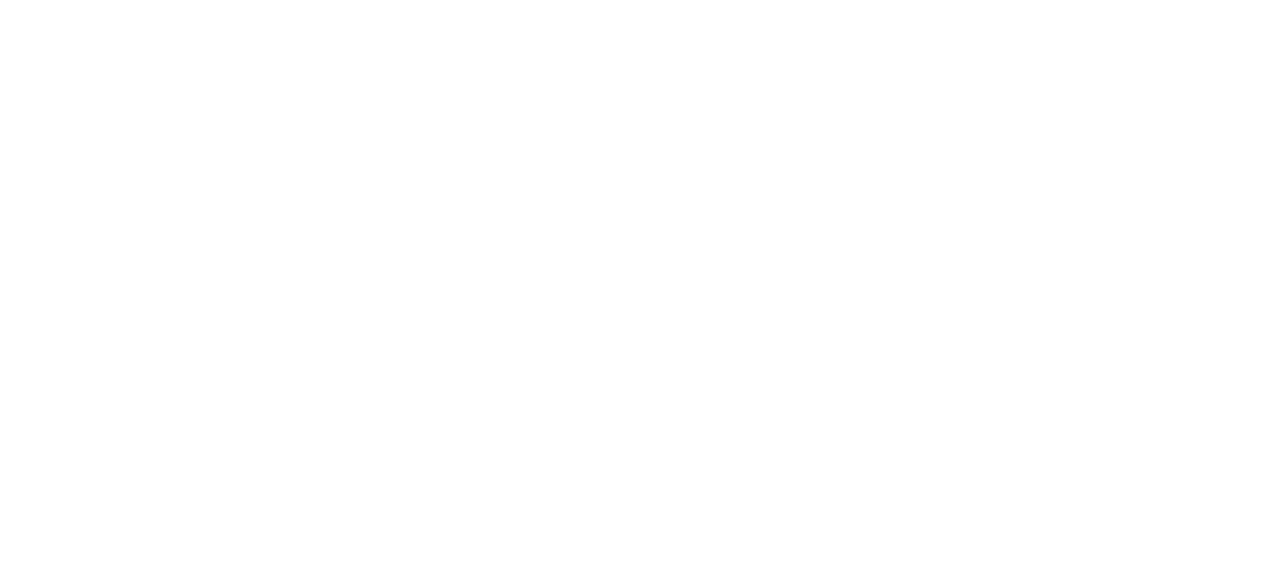 scroll, scrollTop: 0, scrollLeft: 0, axis: both 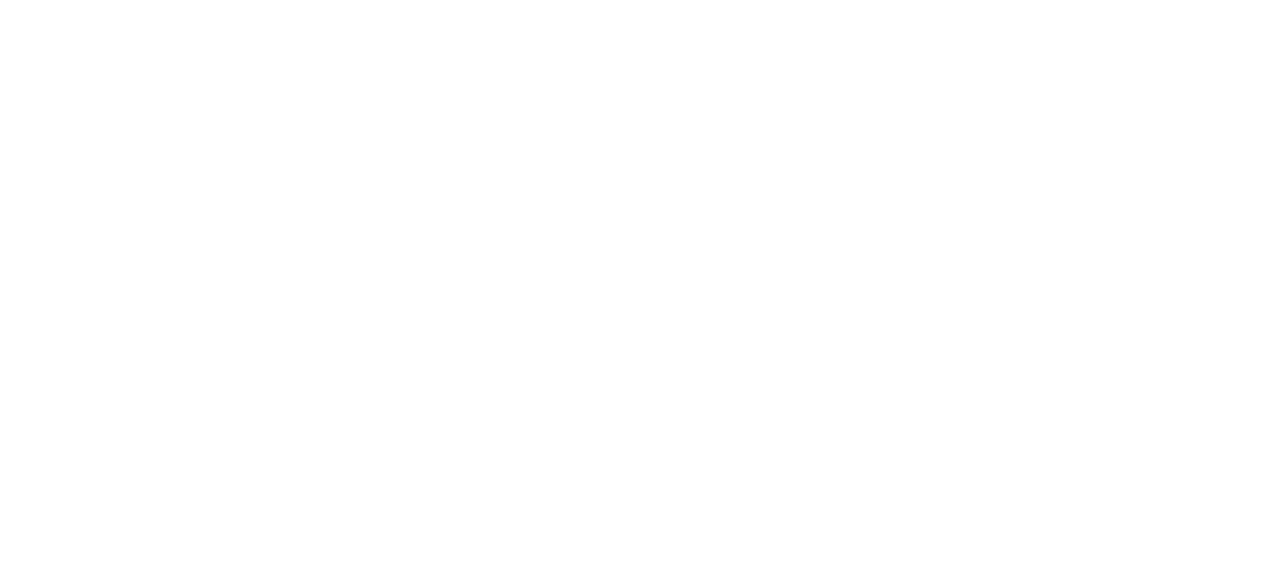select on "*" 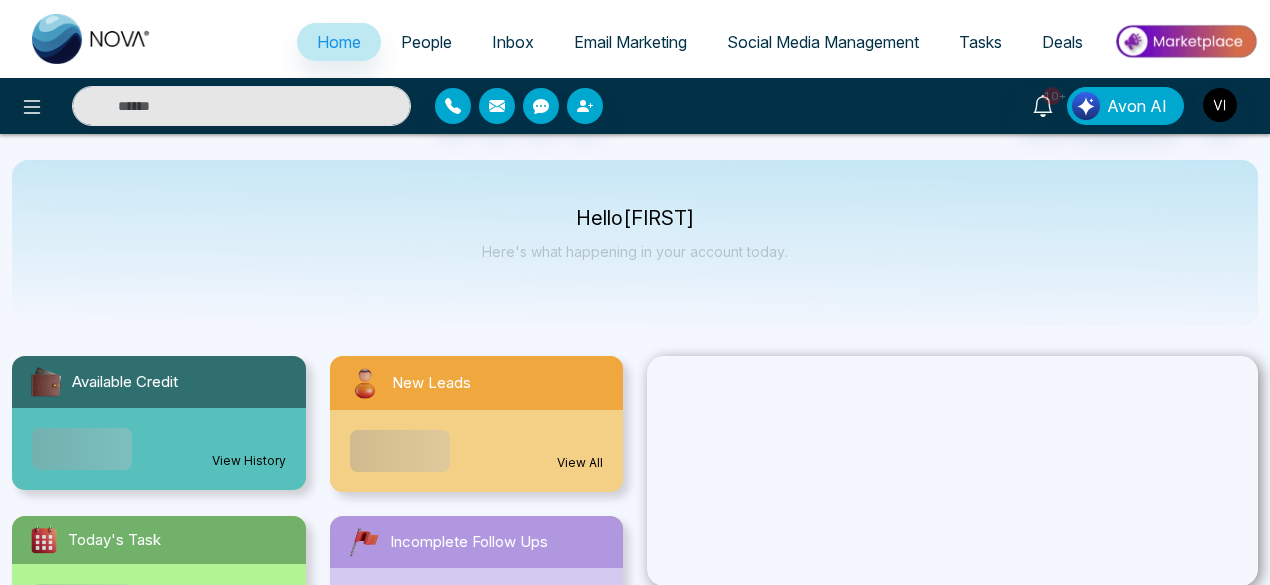 click on "Email Marketing" at bounding box center (630, 42) 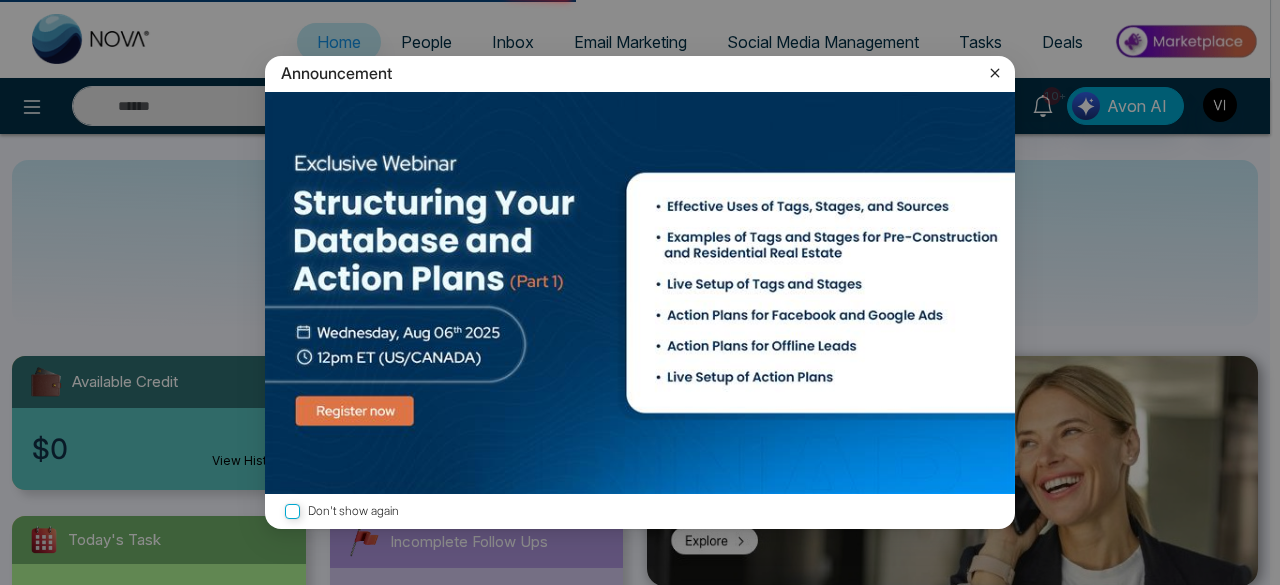 click 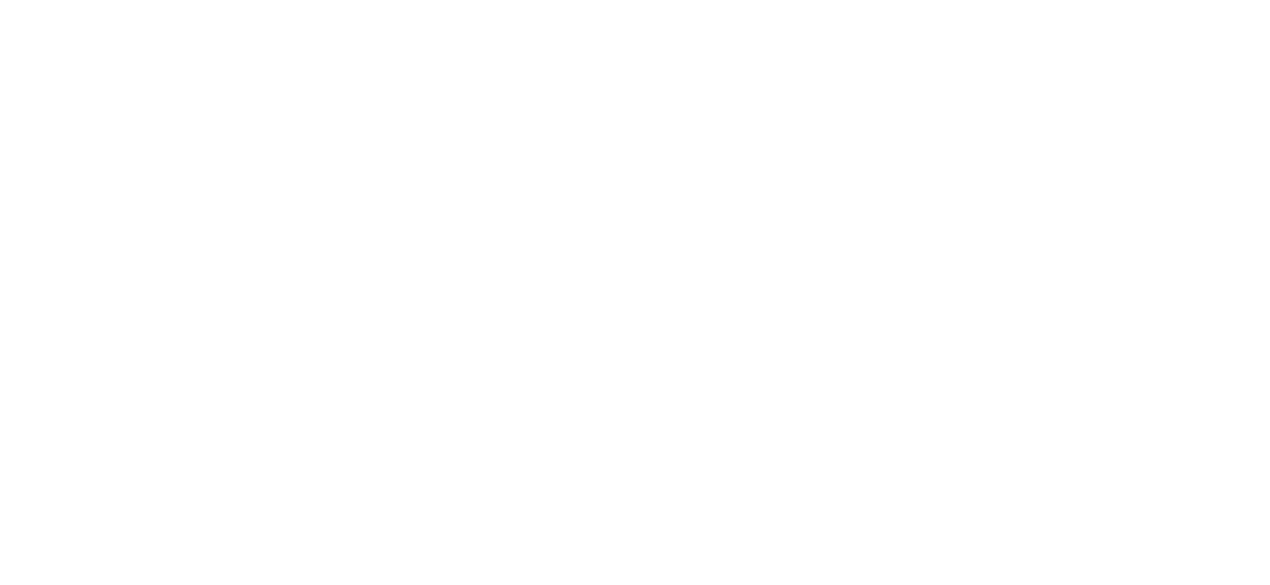 scroll, scrollTop: 0, scrollLeft: 0, axis: both 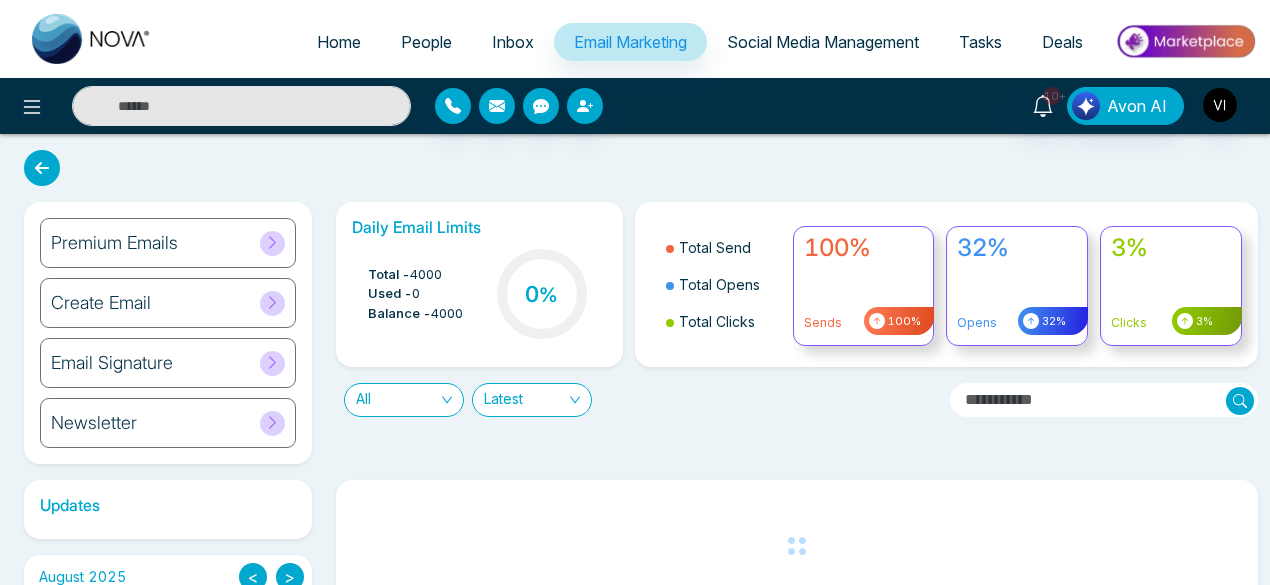click 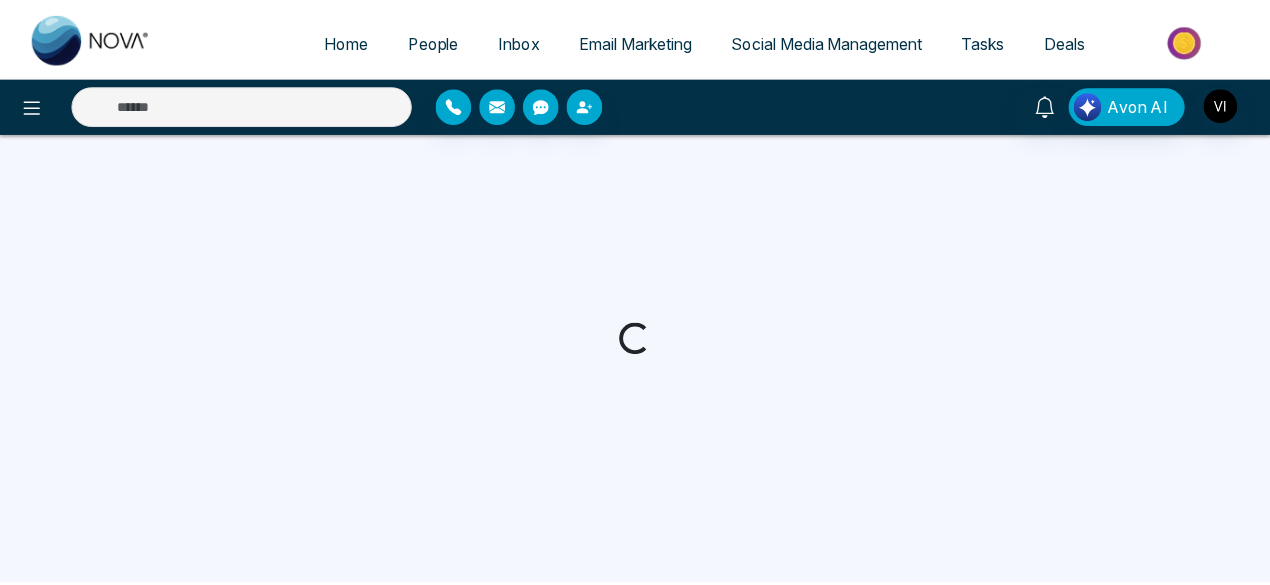 scroll, scrollTop: 0, scrollLeft: 0, axis: both 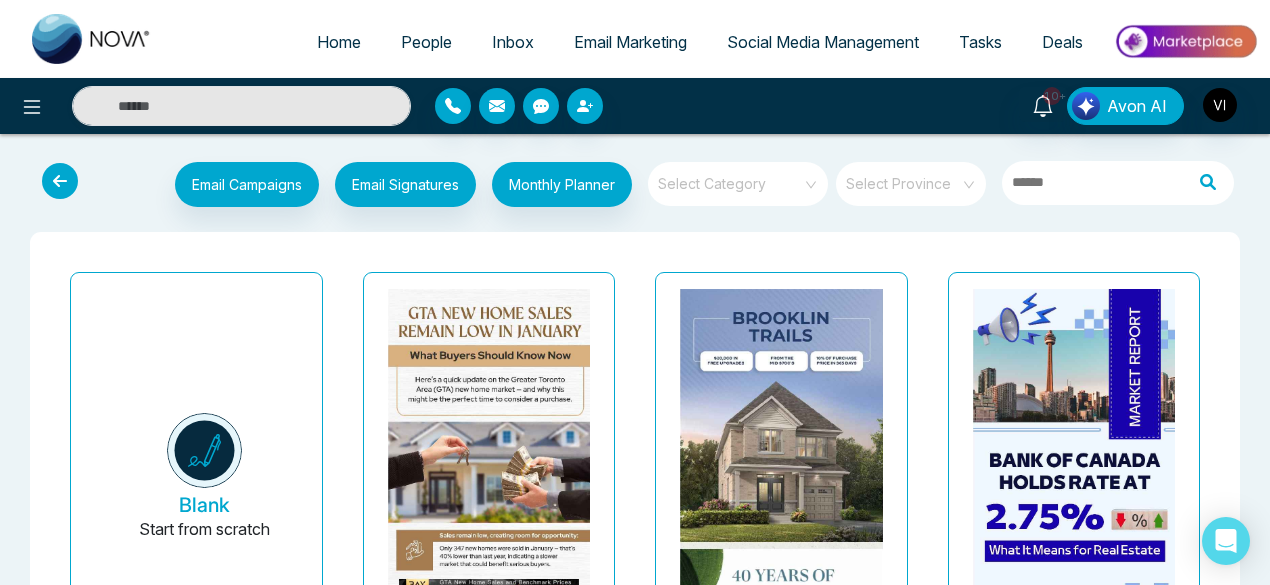 click on "Select Category" at bounding box center [738, 187] 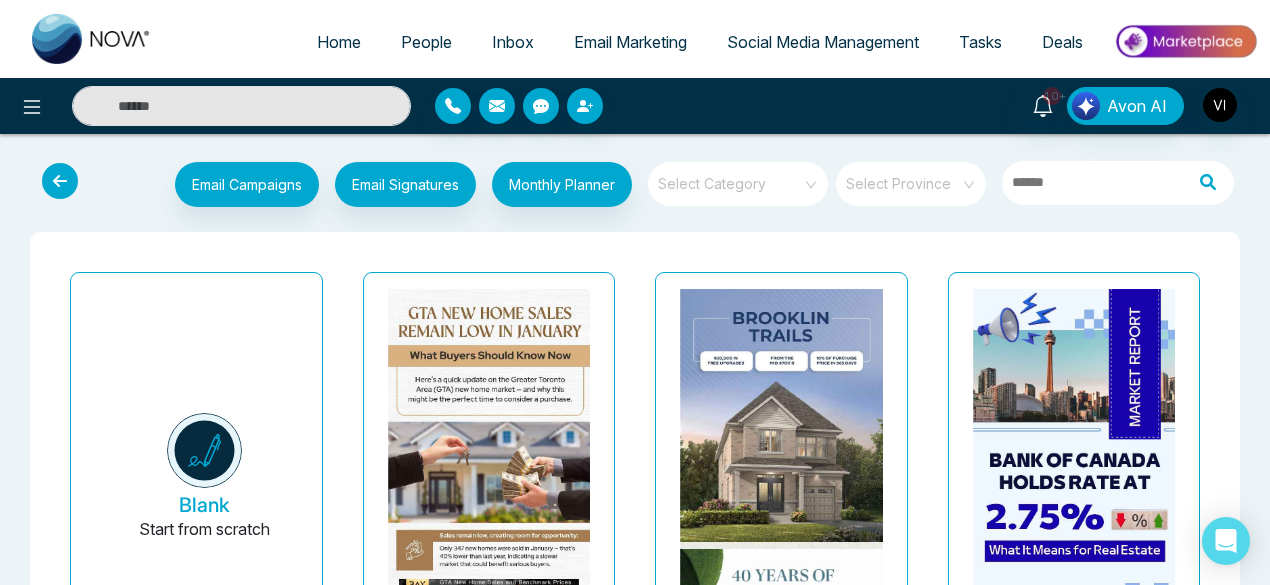 click at bounding box center (731, 184) 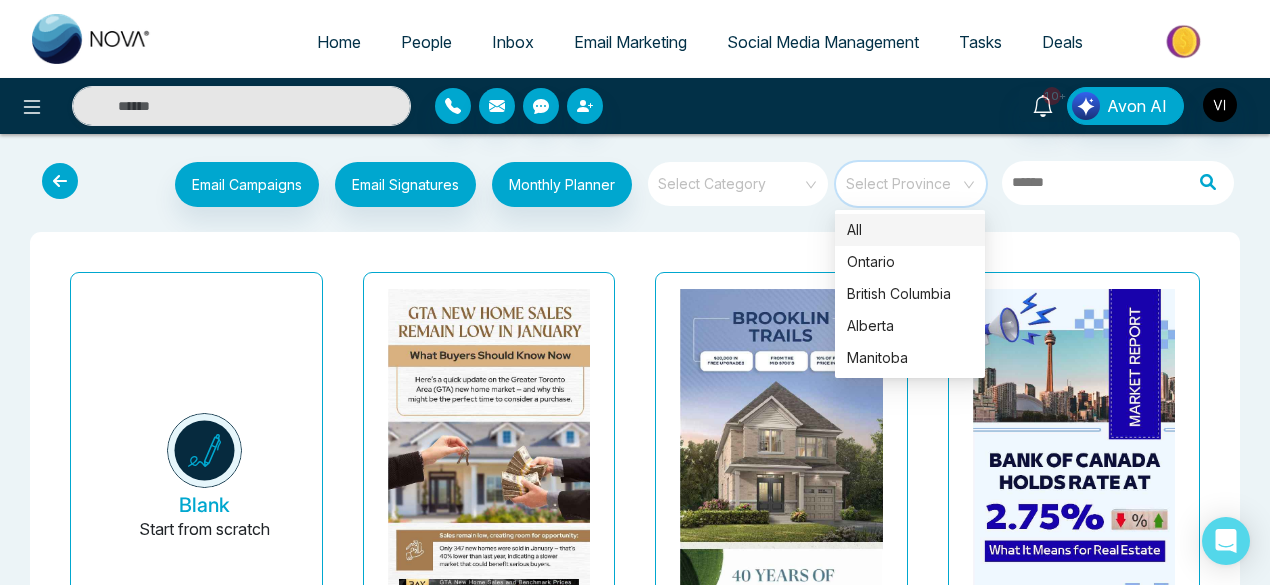 click at bounding box center [904, 177] 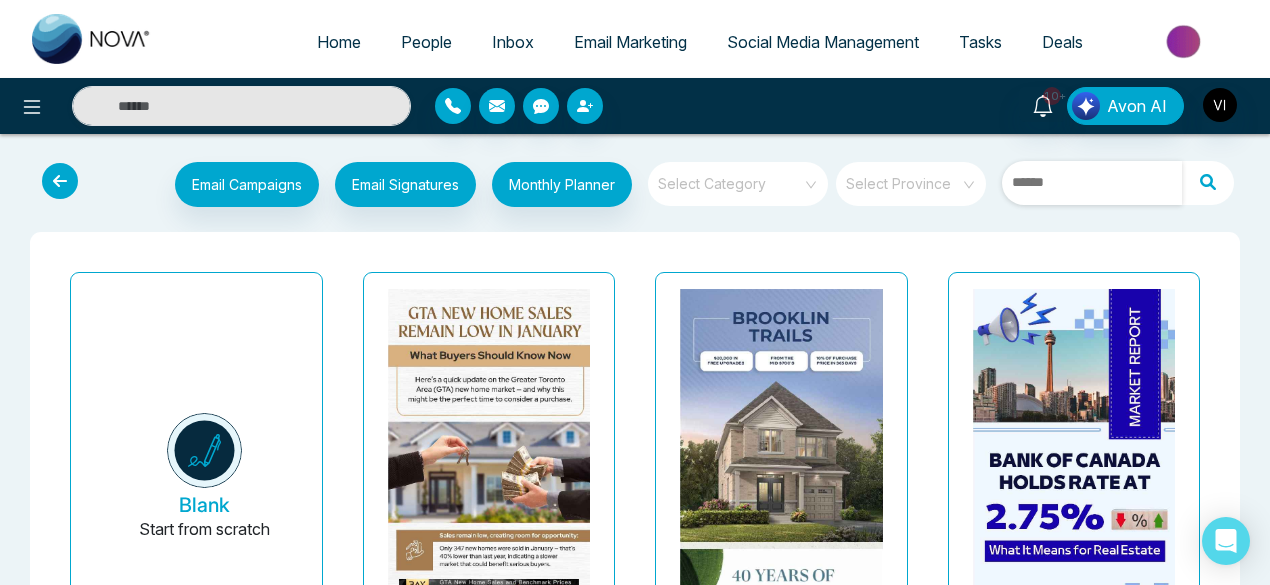 click at bounding box center [1092, 183] 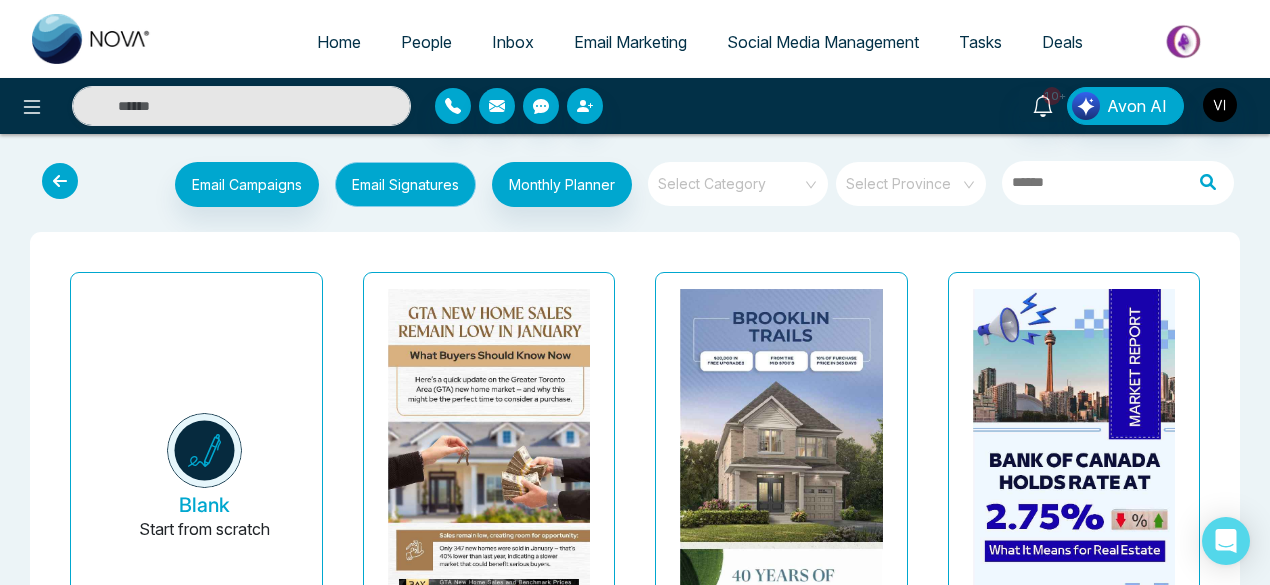 click on "Email Signatures" at bounding box center (405, 184) 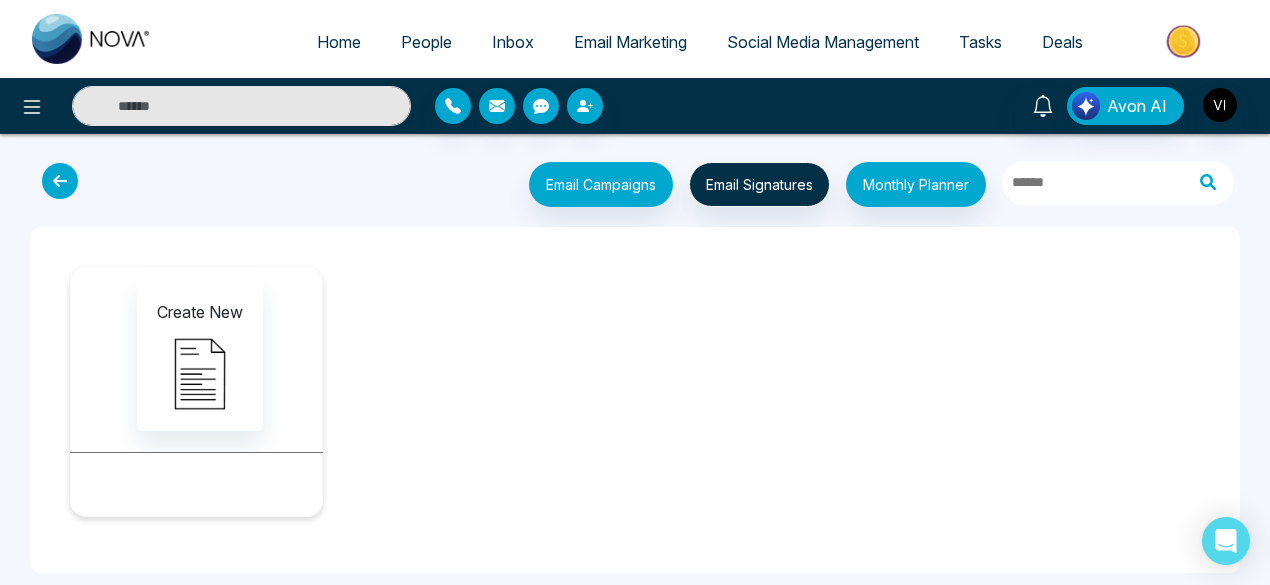 click at bounding box center (60, 181) 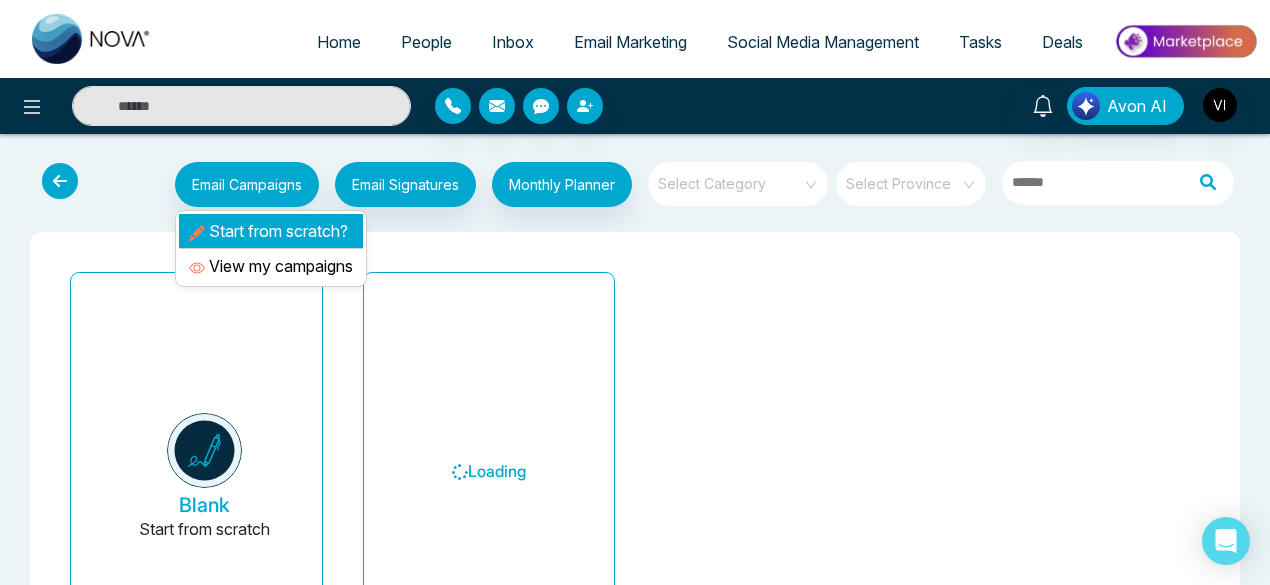 click on "Start from scratch?" at bounding box center (271, 231) 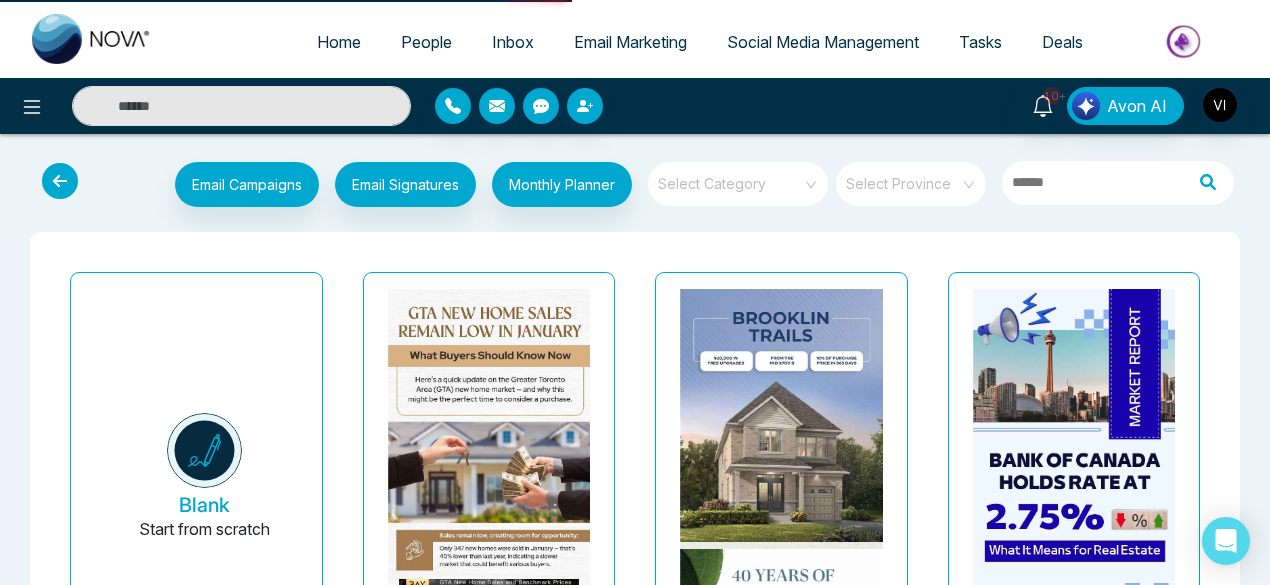 click on "Email Campaigns  Start from scratch?  View my campaigns Email Signatures Monthly Planner Select Category Select Province" at bounding box center [686, 187] 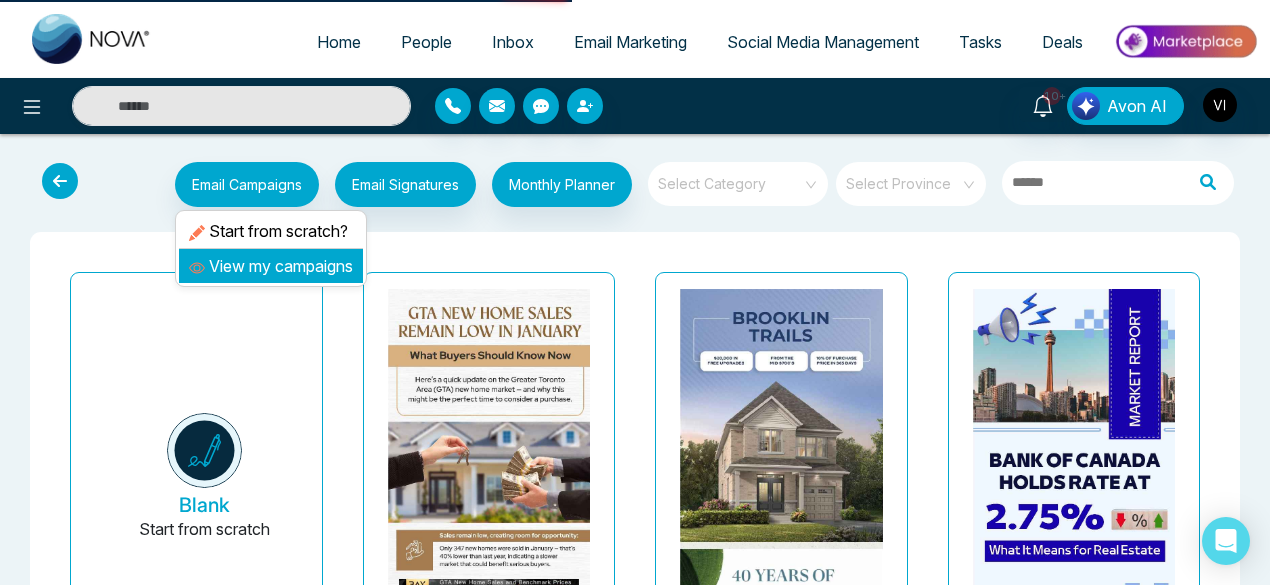 click on "View my campaigns" at bounding box center (271, 266) 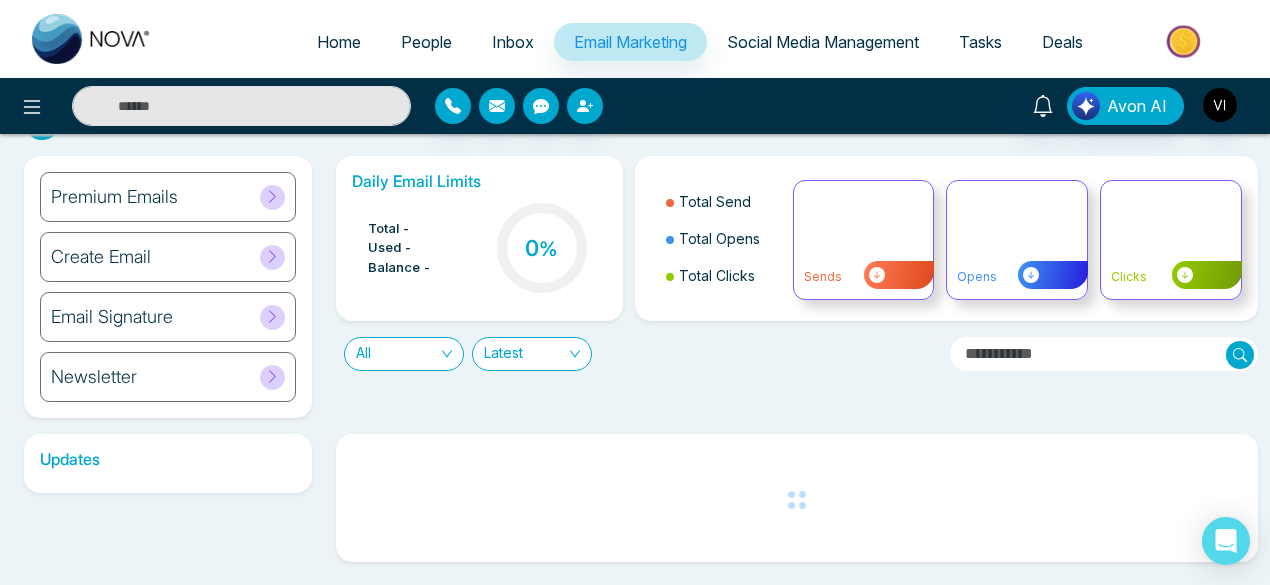 scroll, scrollTop: 0, scrollLeft: 0, axis: both 